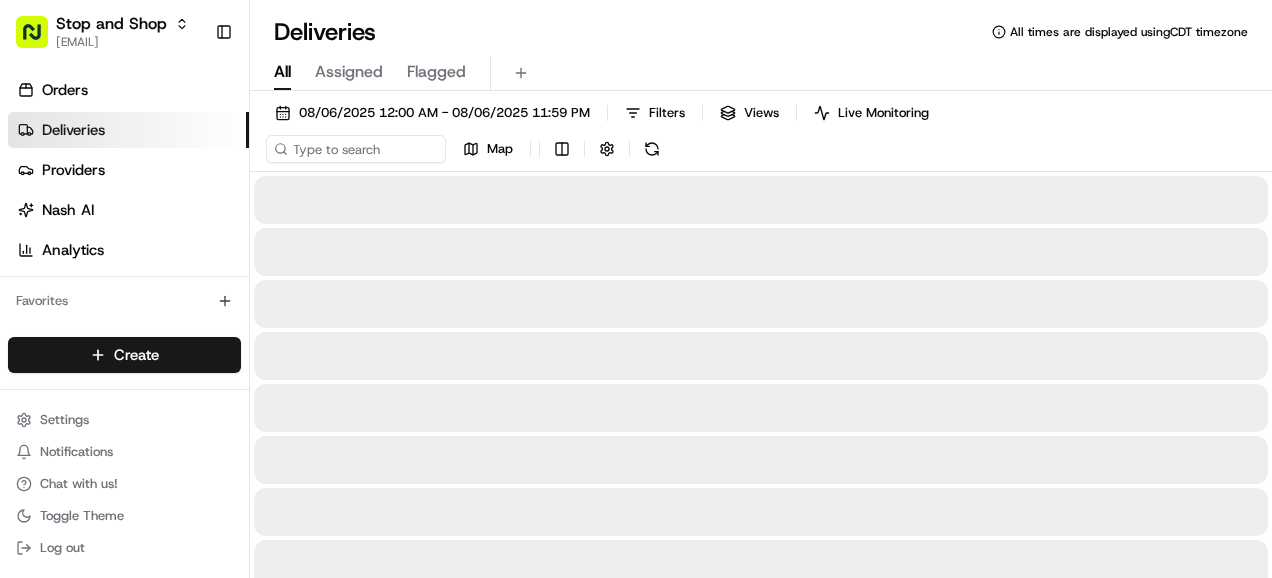 scroll, scrollTop: 0, scrollLeft: 0, axis: both 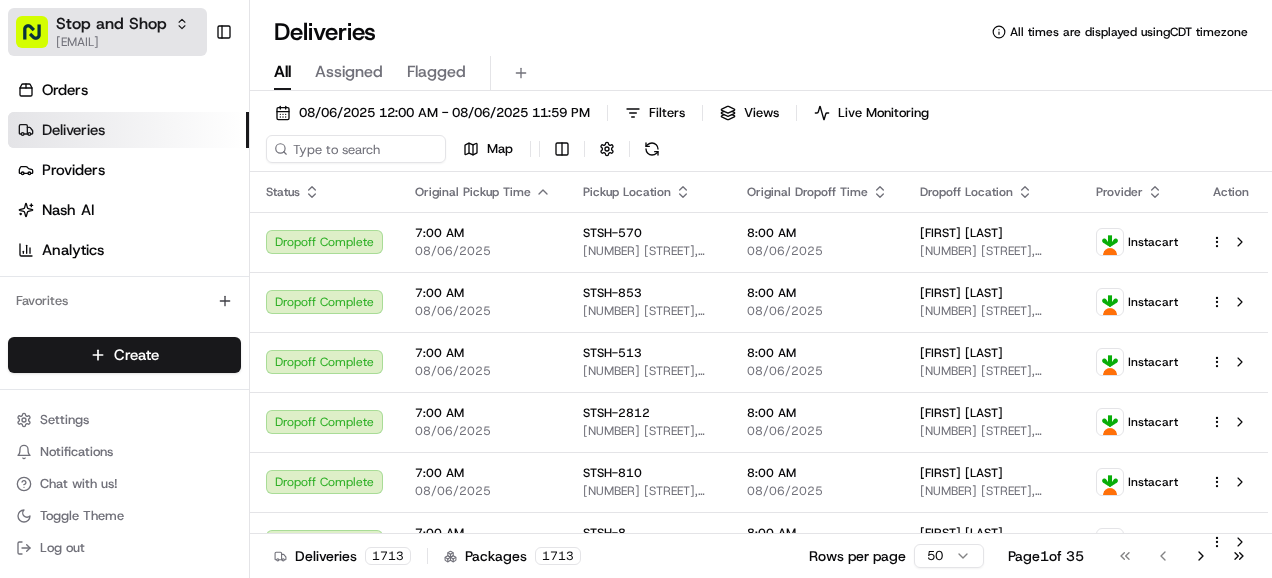 click 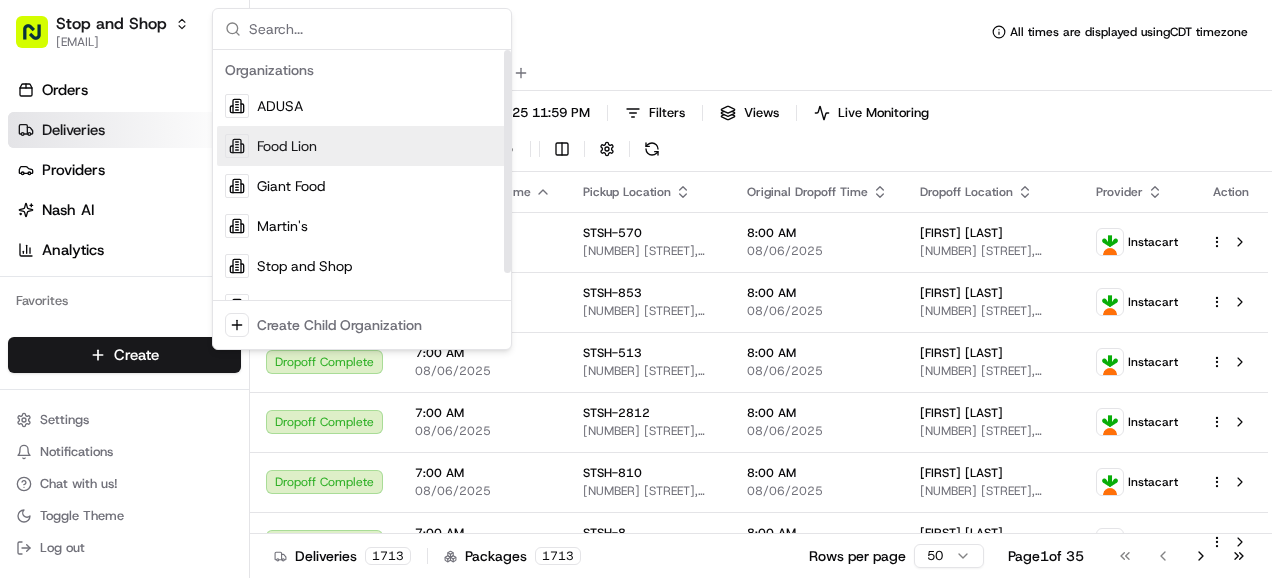 click on "Food Lion" at bounding box center (287, 146) 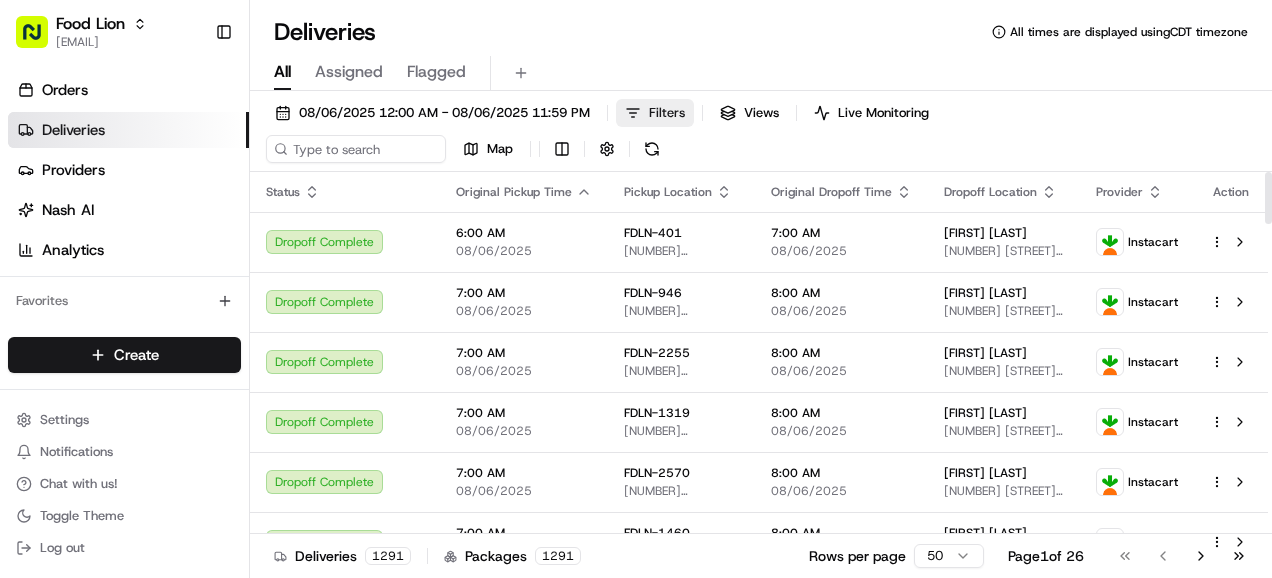 click on "Filters" at bounding box center (667, 113) 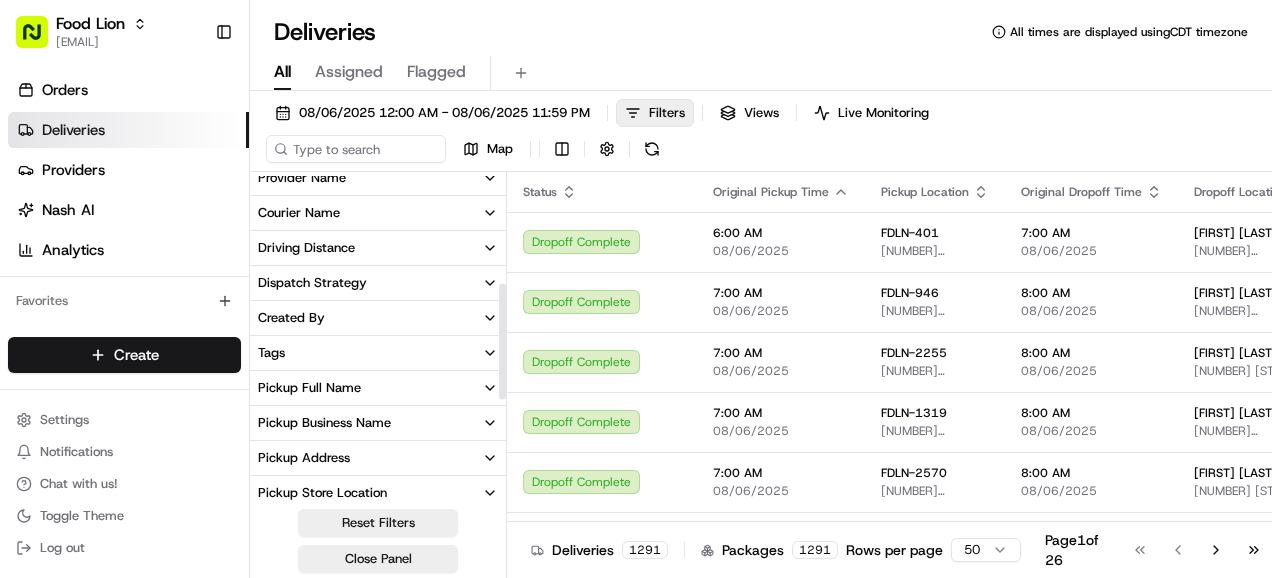 scroll, scrollTop: 300, scrollLeft: 0, axis: vertical 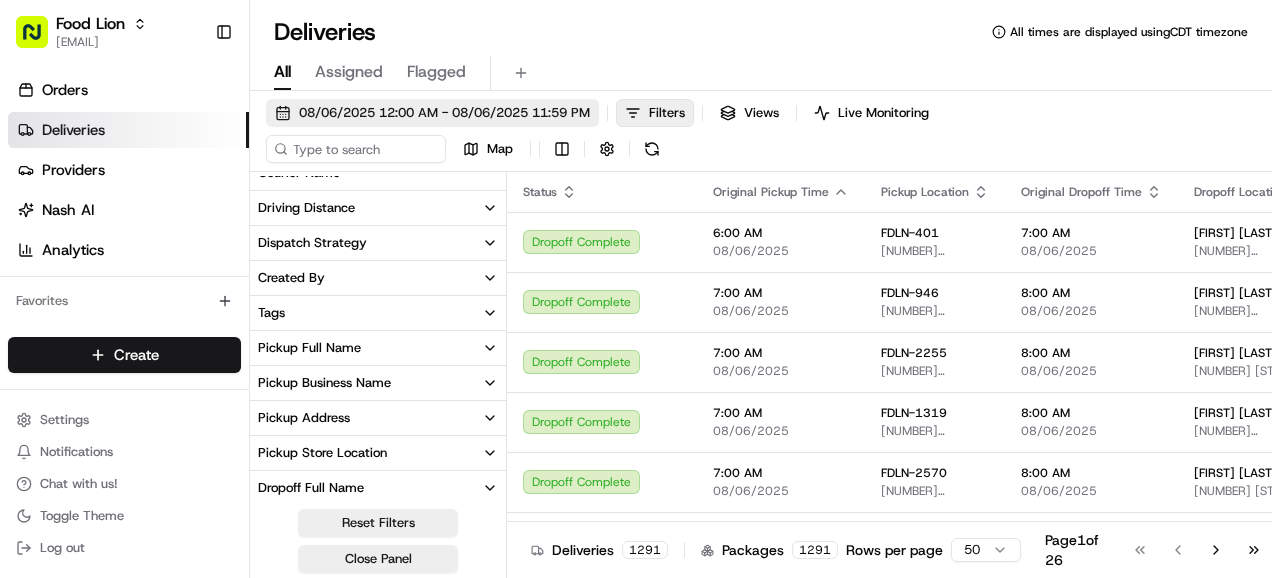 click on "08/06/2025 12:00 AM - 08/06/2025 11:59 PM" at bounding box center (444, 113) 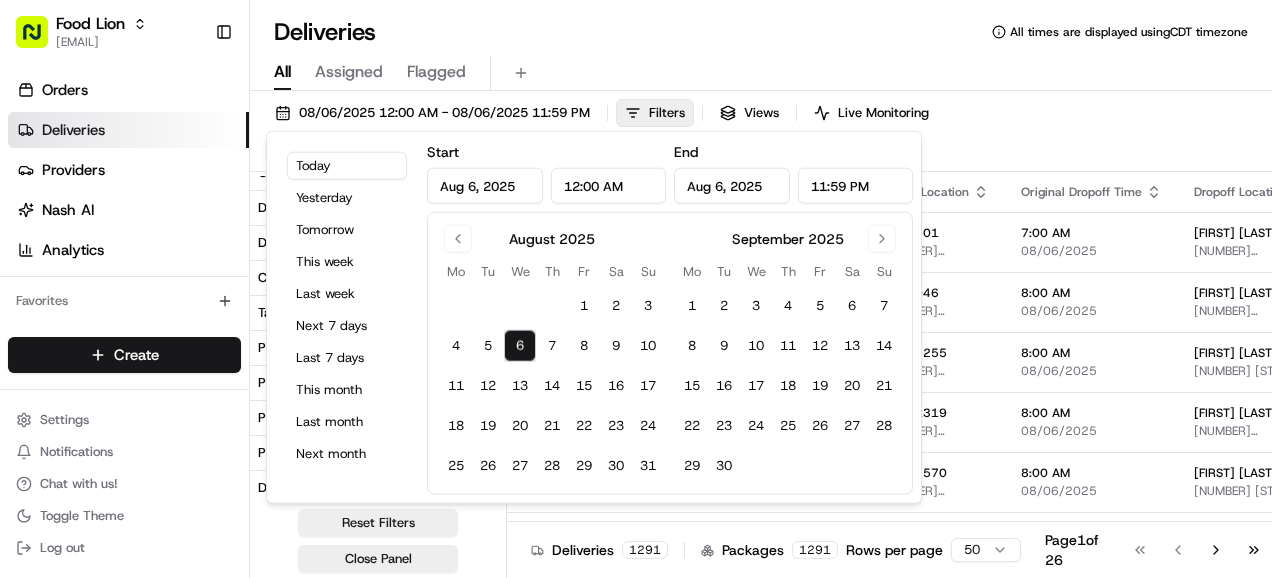 click on "6" at bounding box center (520, 346) 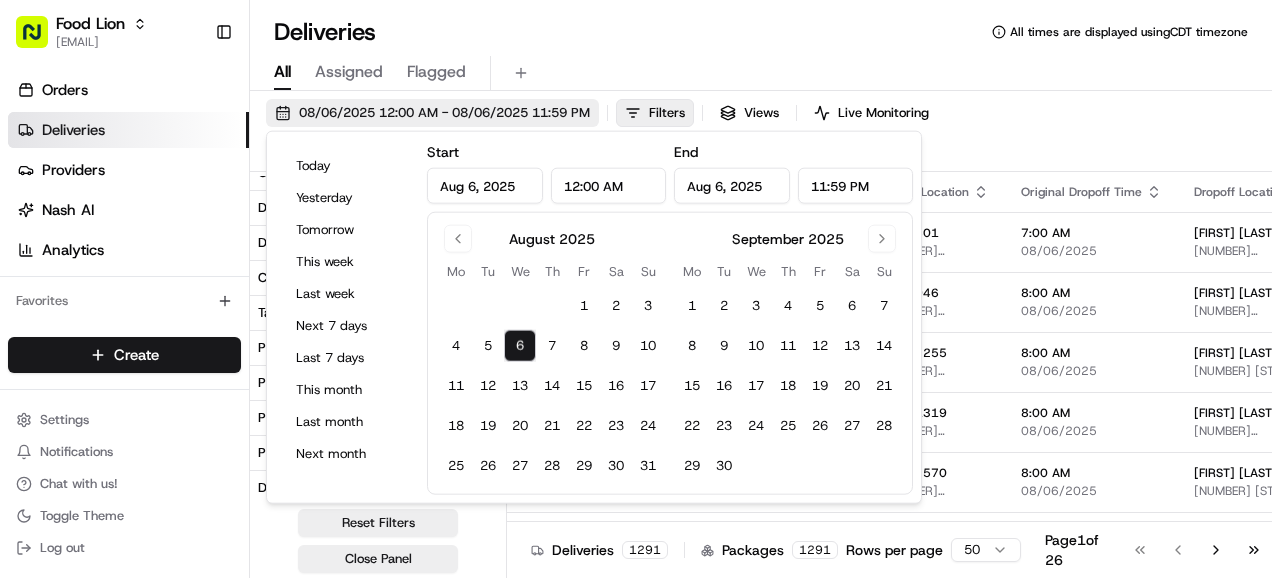 click on "08/06/2025 12:00 AM - 08/06/2025 11:59 PM" at bounding box center [444, 113] 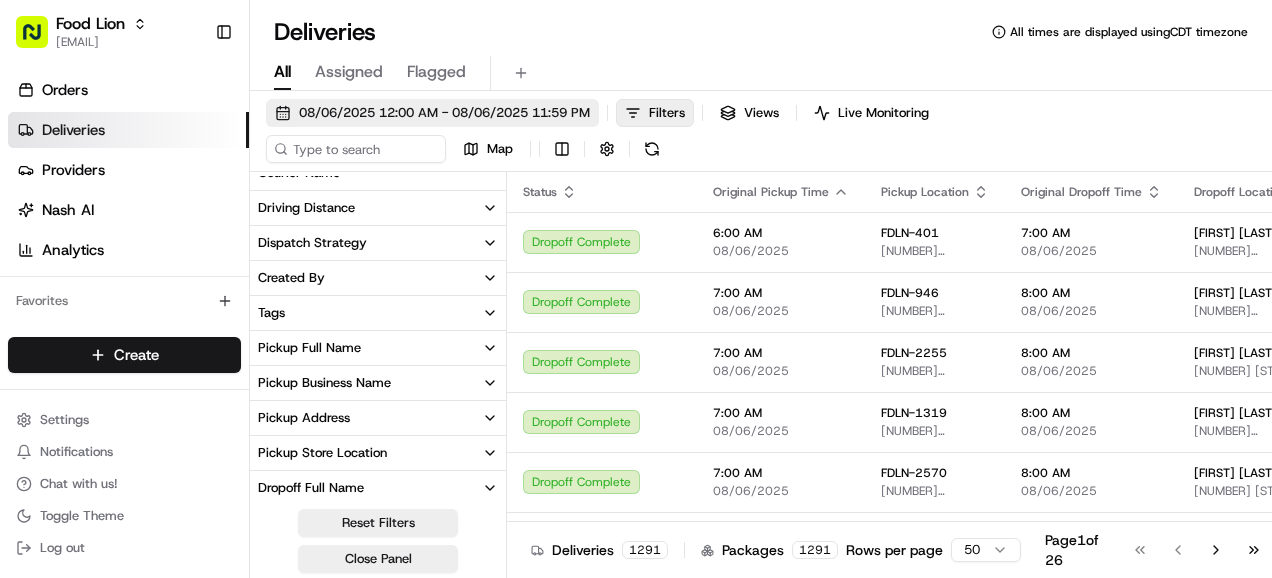 click on "08/06/2025 12:00 AM - 08/06/2025 11:59 PM" at bounding box center [444, 113] 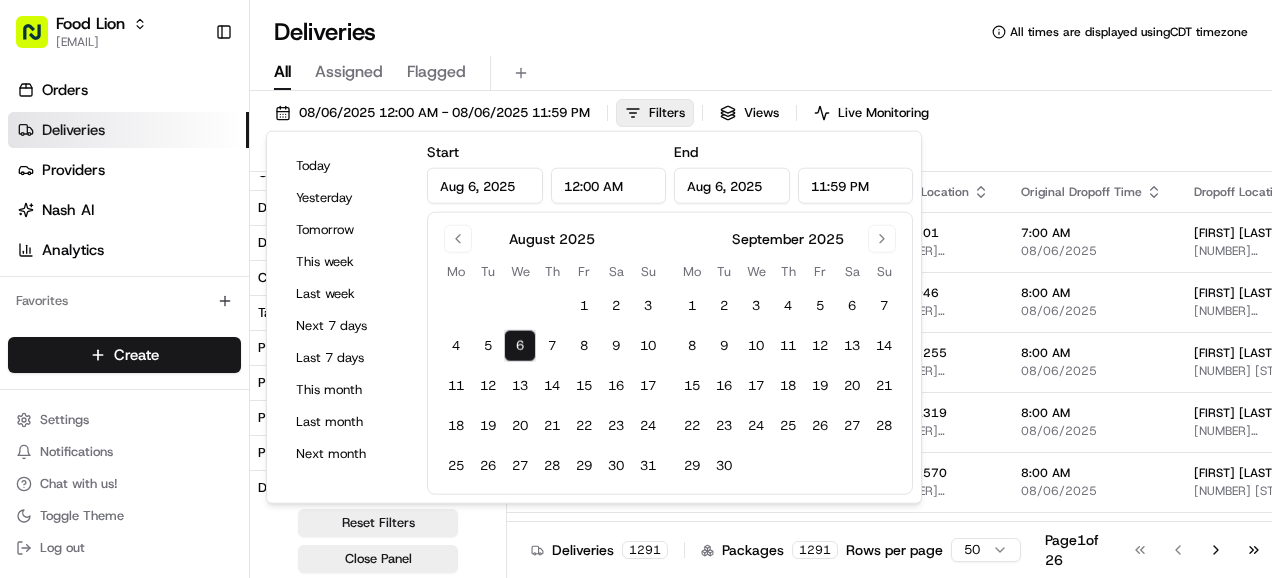 click on "6" at bounding box center (520, 346) 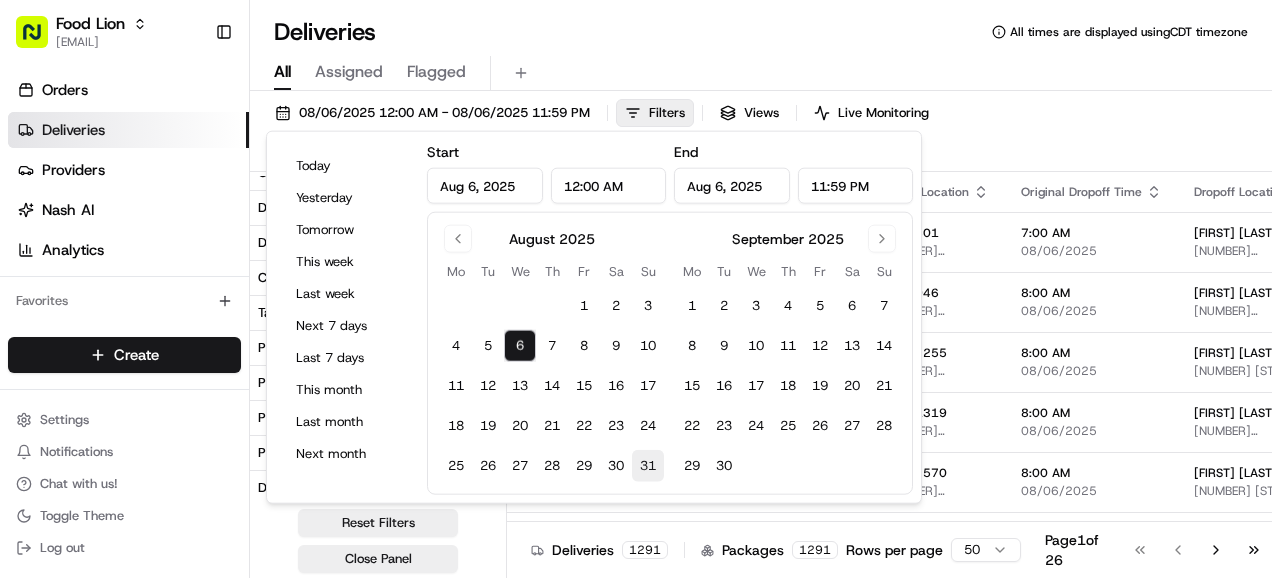 click on "31" at bounding box center (648, 466) 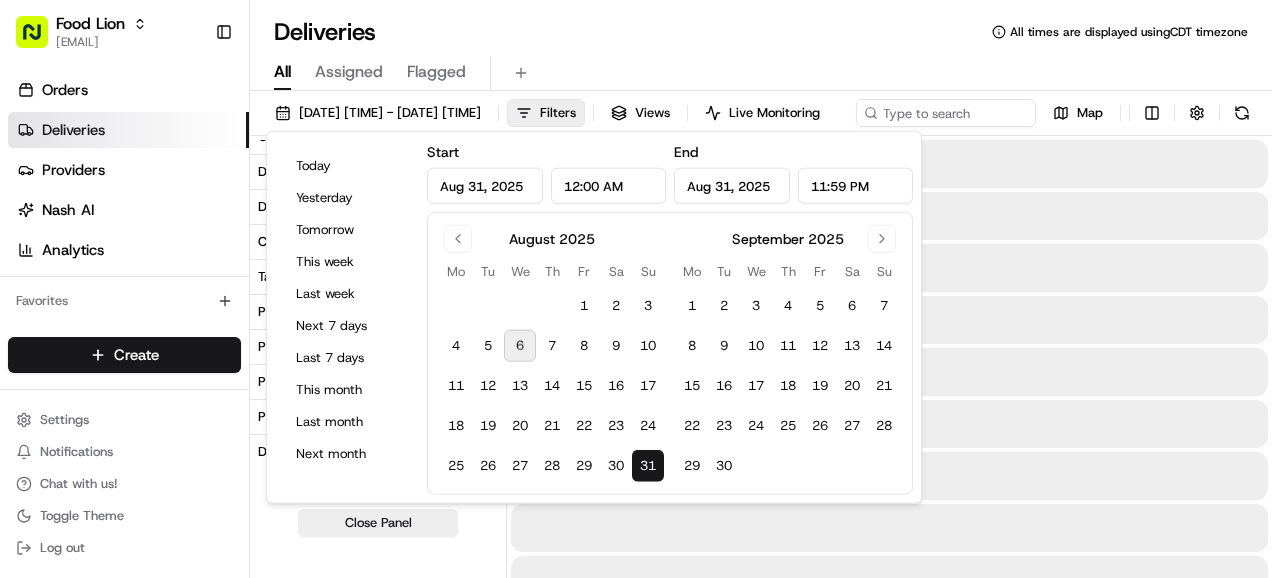type on "Aug 31, 2025" 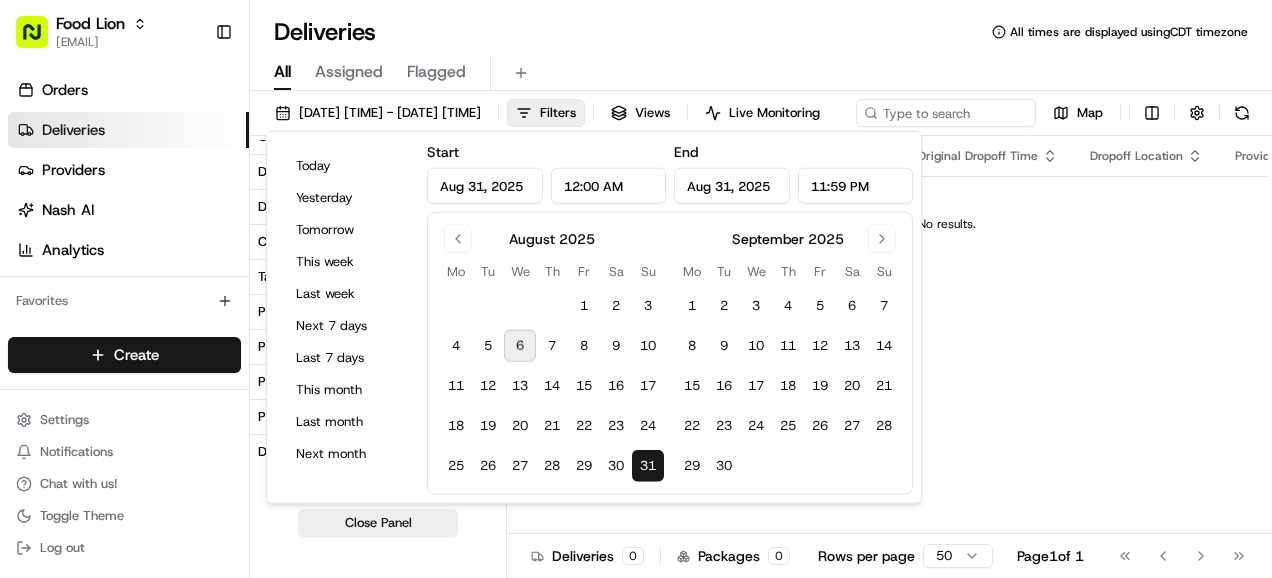 click on "Deliveries All times are displayed using  CDT   timezone" at bounding box center [761, 32] 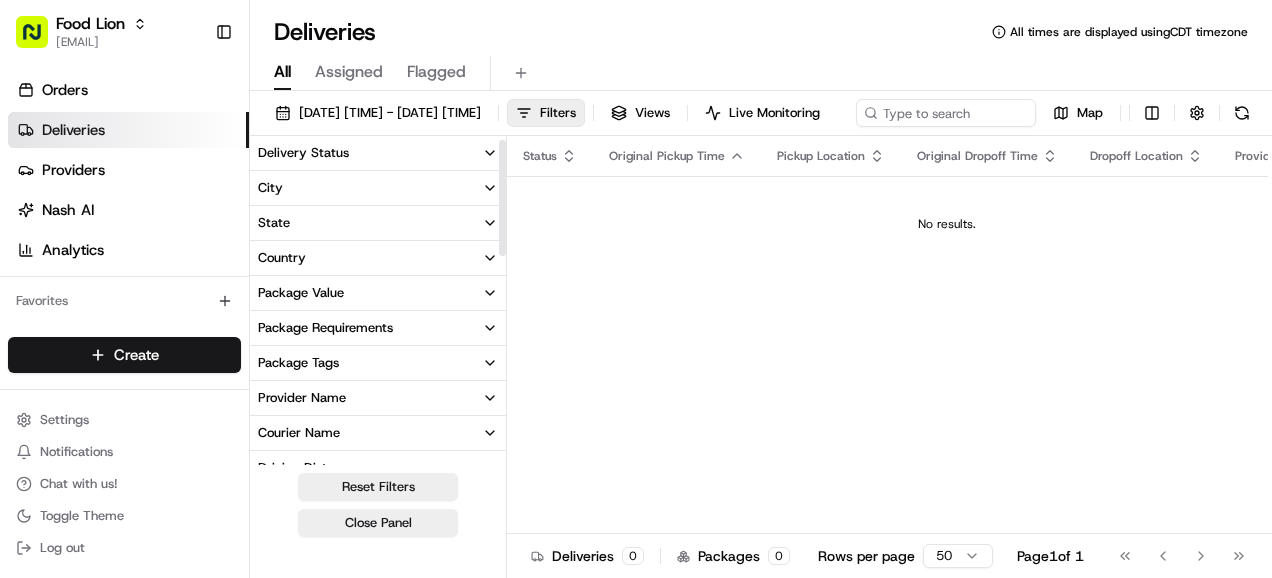 scroll, scrollTop: 0, scrollLeft: 0, axis: both 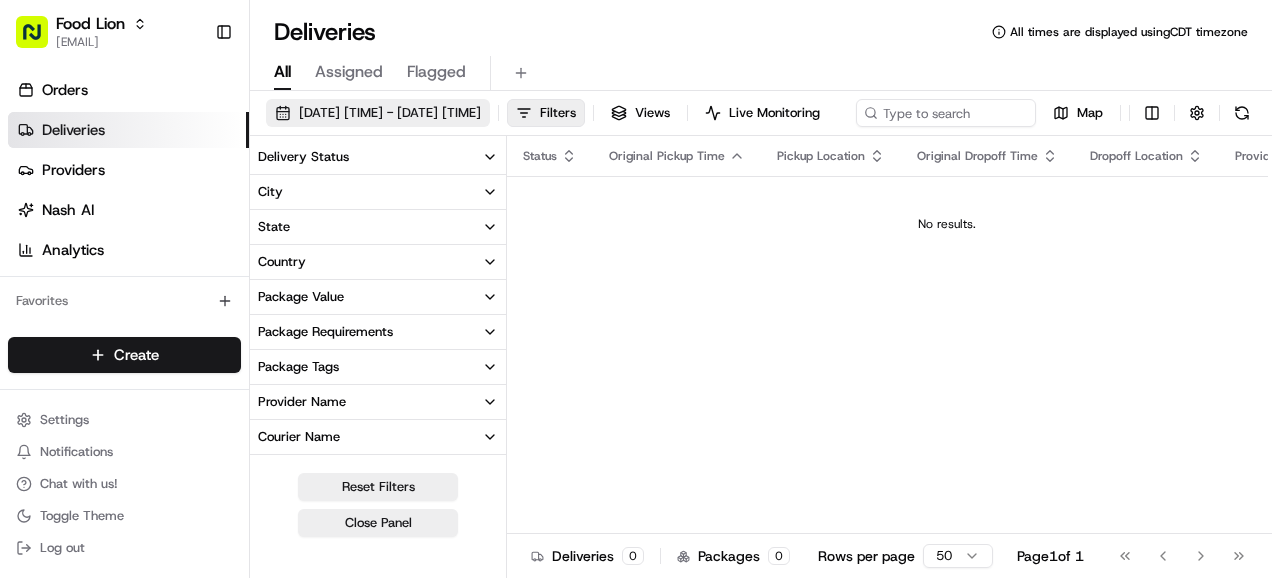 click on "[DATE] [TIME] - [DATE] [TIME]" at bounding box center (390, 113) 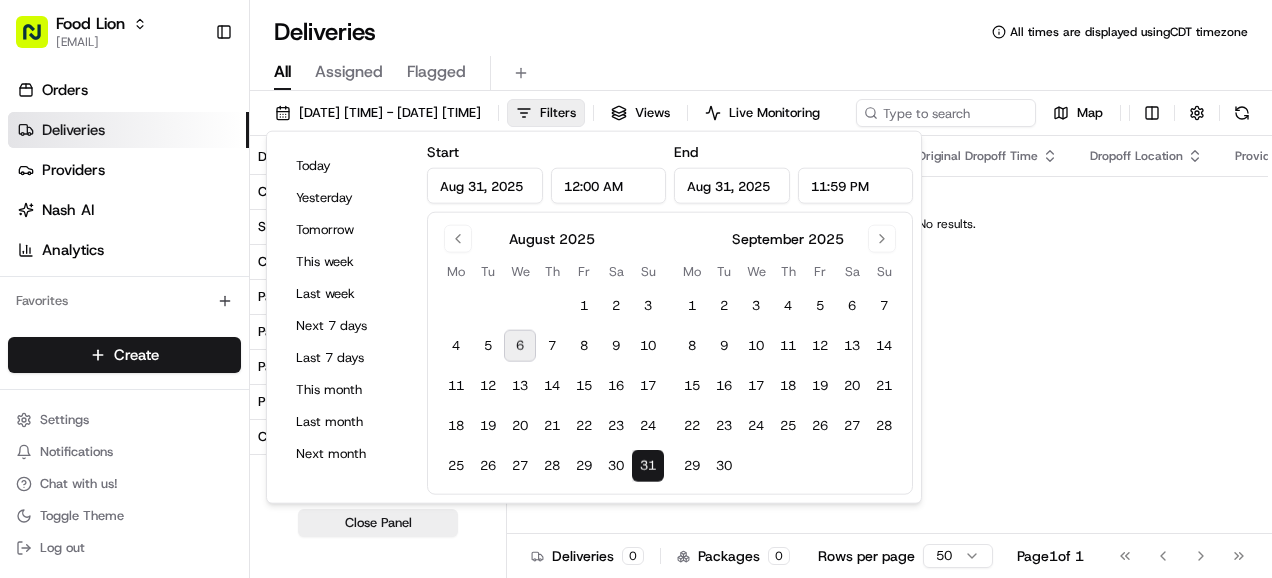 click on "6" at bounding box center [520, 346] 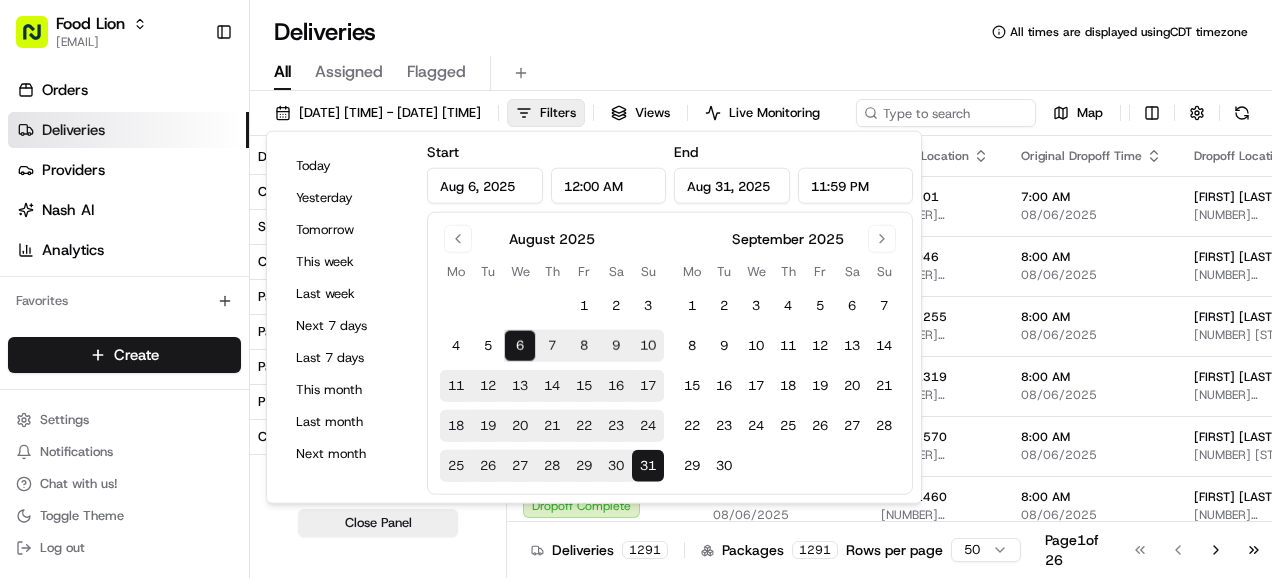 click on "[DATE] [TIME] - [DATE] [TIME] [GENERAL_TERM] [GENERAL_TERM] [GENERAL_TERM] [GENERAL_TERM]" at bounding box center [761, 117] 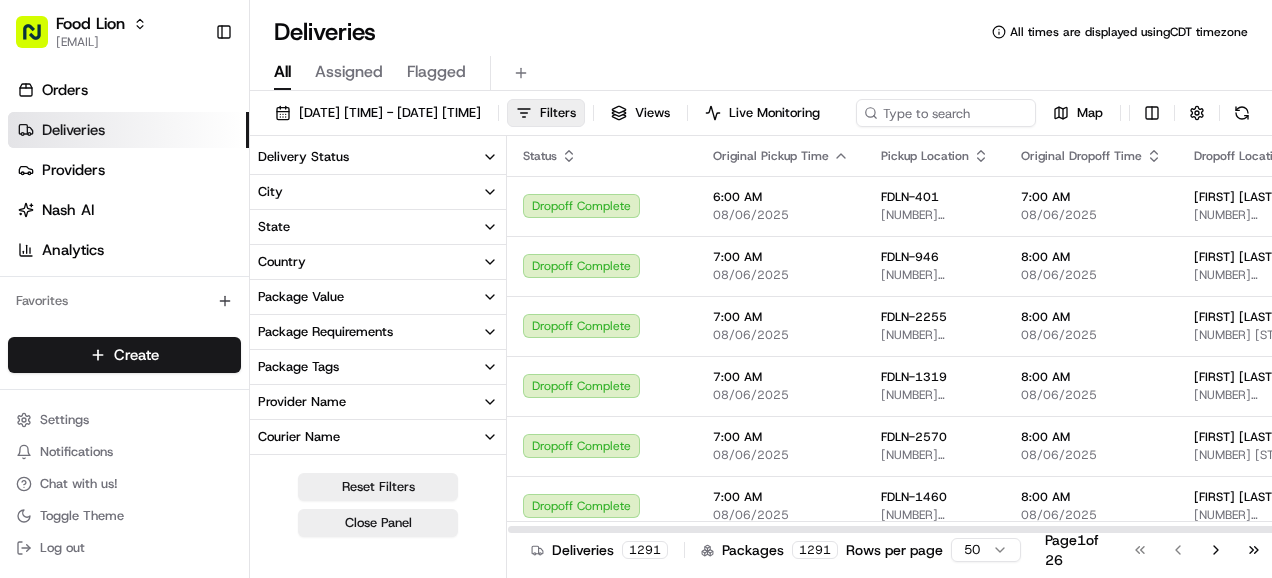 click 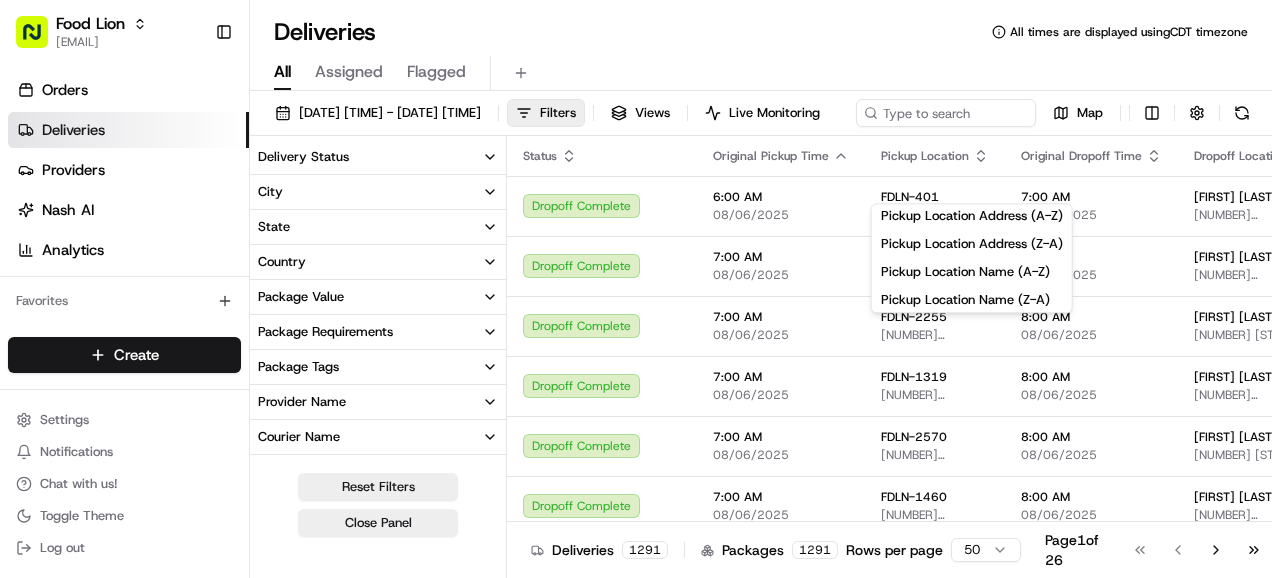 click on "All Assigned Flagged" at bounding box center [761, 73] 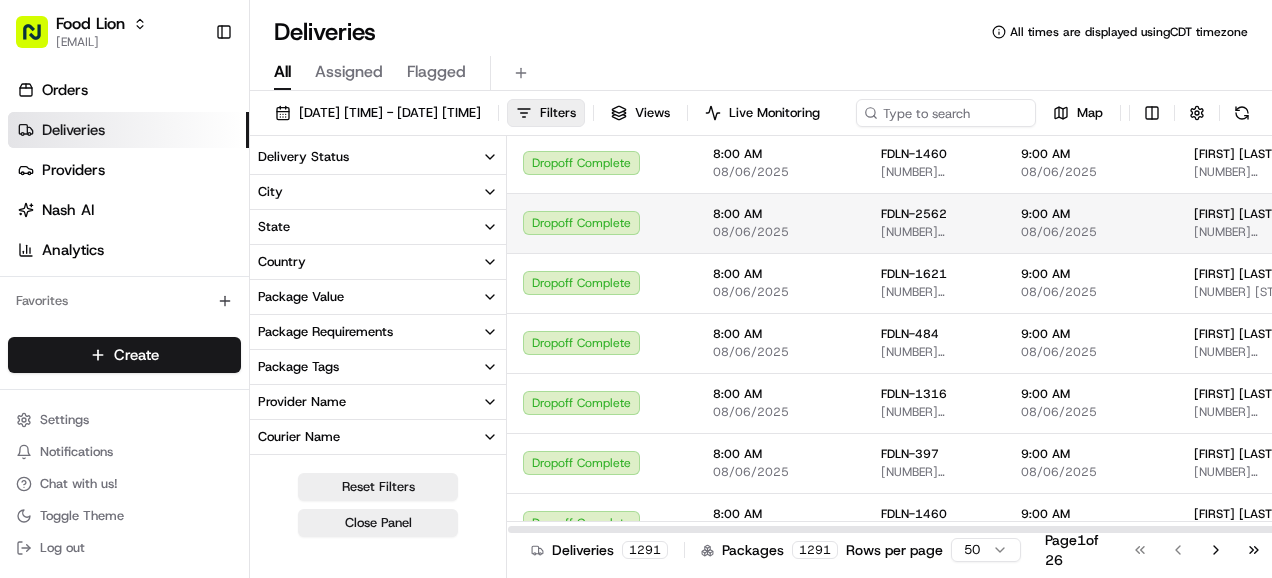 scroll, scrollTop: 2200, scrollLeft: 0, axis: vertical 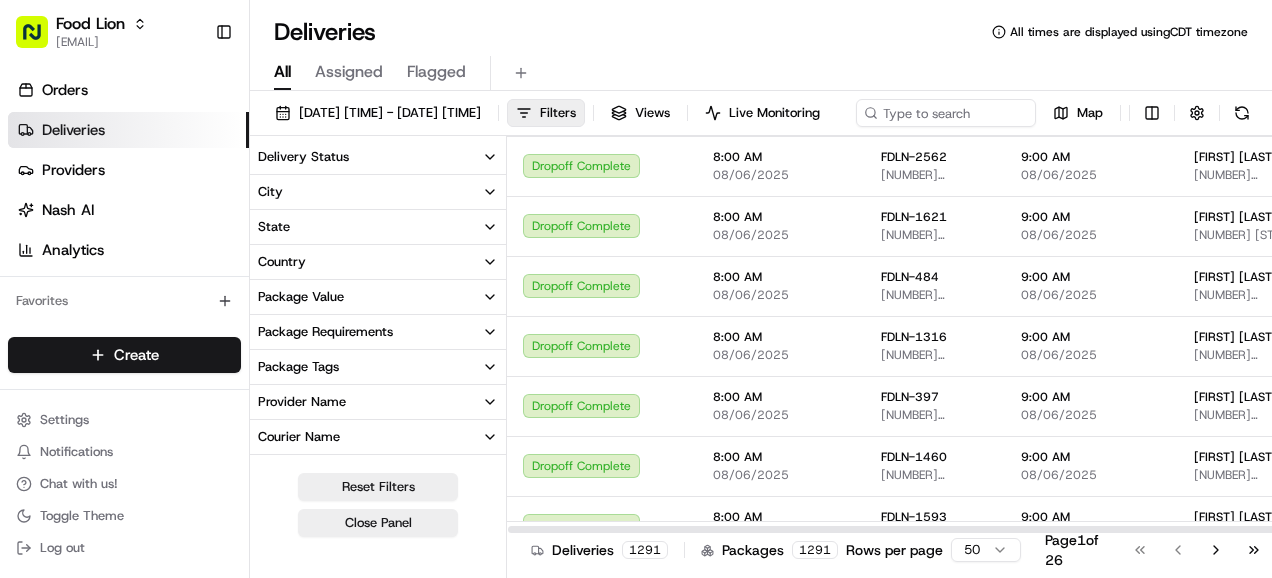 click on "[BRAND] [EMAIL] Toggle Sidebar Orders Deliveries Providers Nash AI Analytics Favorites Main Menu Members & Organization Organization Users Roles Preferences Customization Tracking Orchestration Automations Dispatch Strategy Locations Pickup Locations Dropoff Locations Zones Shifts Delivery Windows Billing Billing Refund Requests Integrations Notification Triggers Webhooks API Keys Request Logs Create Settings Notifications Chat with us! Toggle Theme Log out Deliveries All times are displayed using CDT timezone All Assigned Flagged [DATE] [TIME] - [DATE] [TIME] Filters Views Live Monitoring Map Delivery Status City State Country Package Value Package Requirements Package Tags Provider Name Courier Name Driving Distance Dispatch Strategy Created By Tags Pickup Full Name Pickup Business Name Pickup Address Pickup Store Location Dropoff Full Name Dropoff Business Name Dropoff Address Dropoff Store Location Flag Status Organization Custom Events Delivery Type Status" at bounding box center (636, 289) 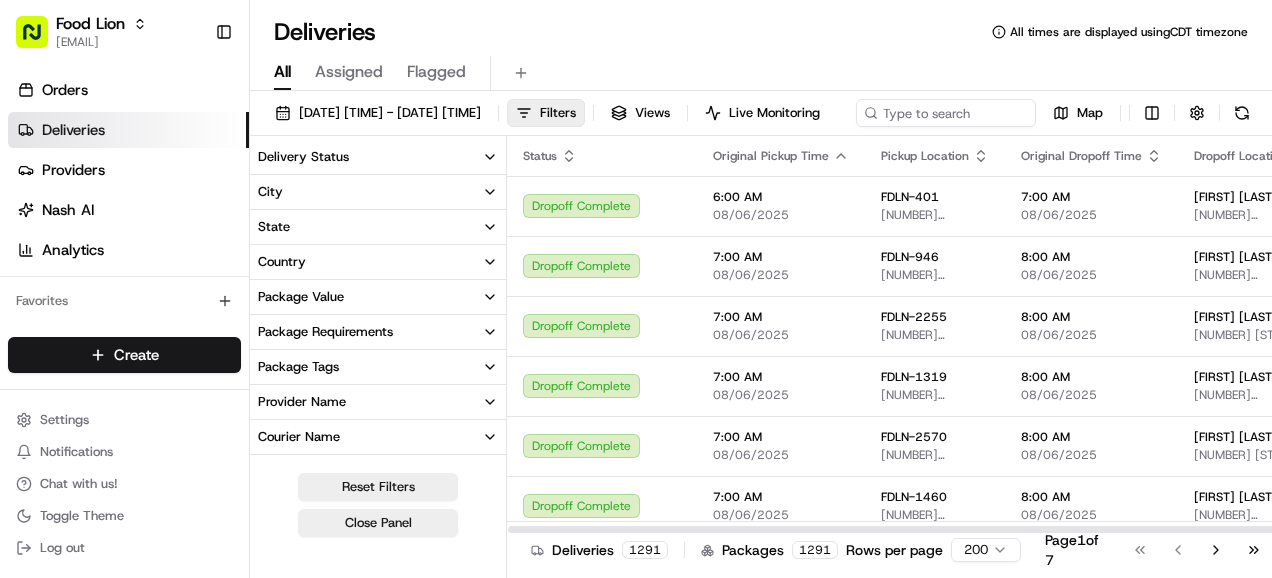 click 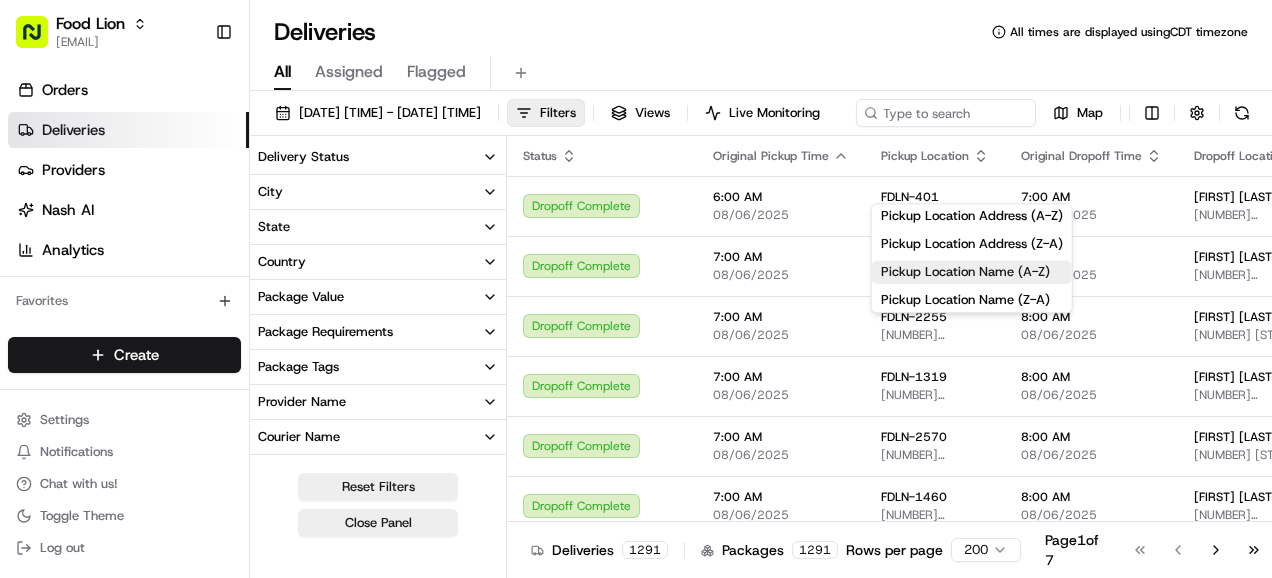 click on "Pickup Location Name (A-Z)" at bounding box center (972, 272) 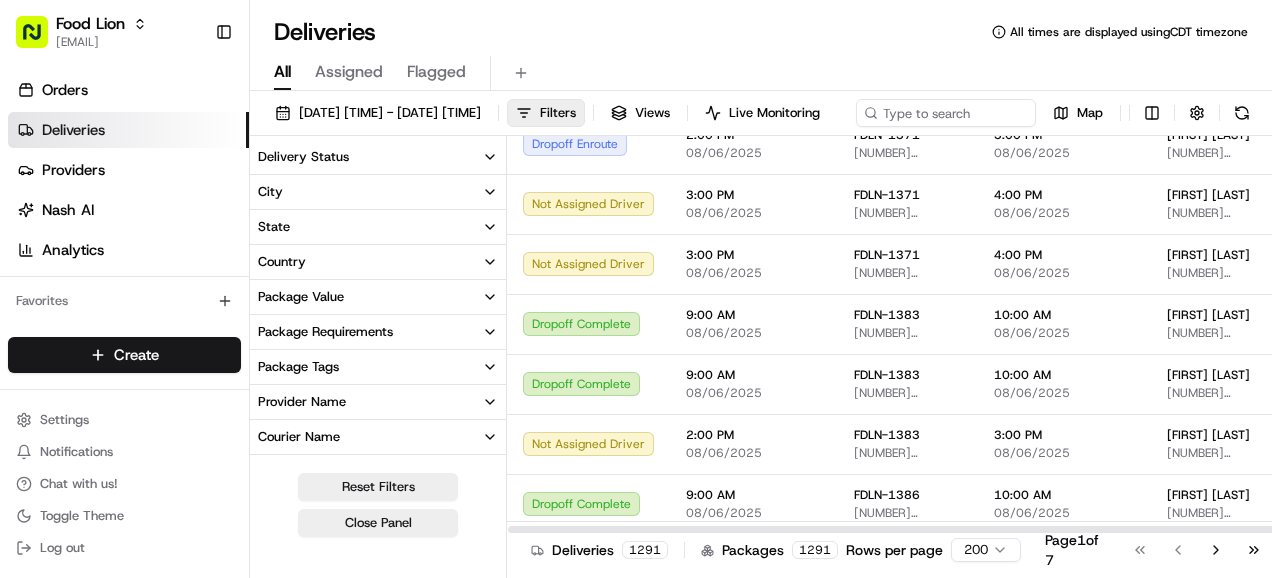 scroll, scrollTop: 11642, scrollLeft: 0, axis: vertical 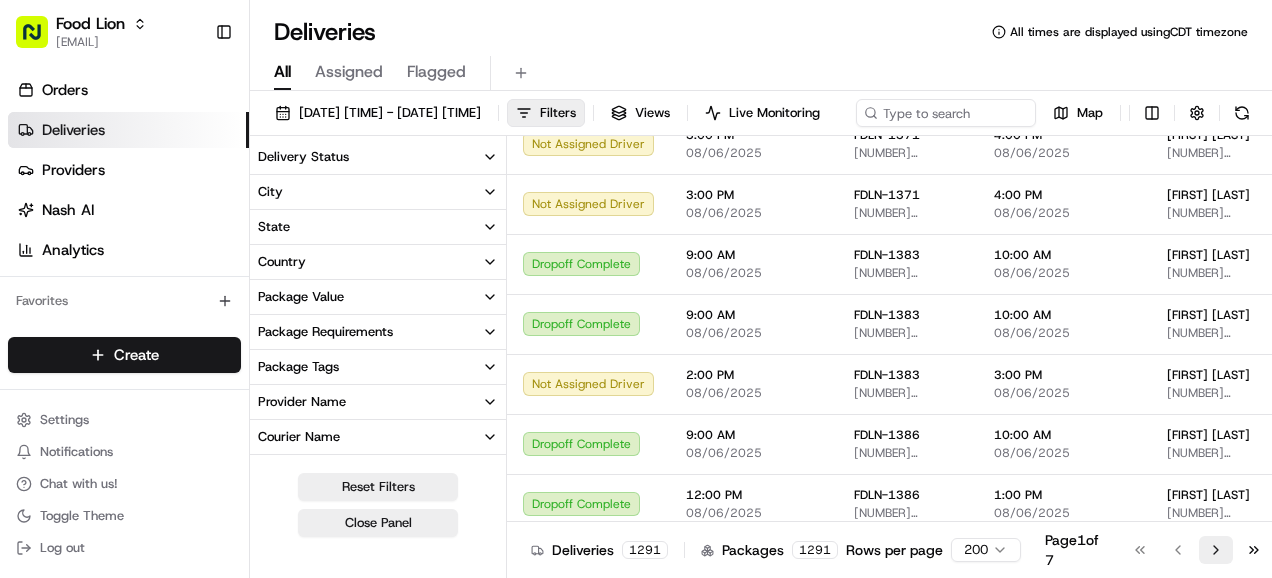 click on "Go to next page" at bounding box center (1216, 550) 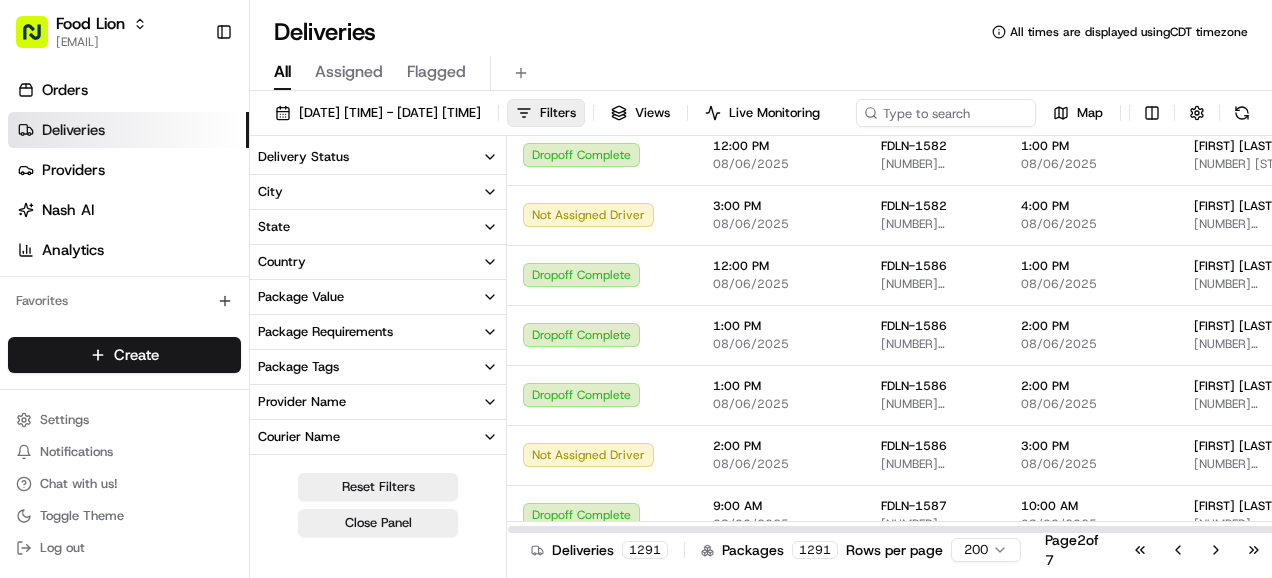scroll, scrollTop: 11642, scrollLeft: 0, axis: vertical 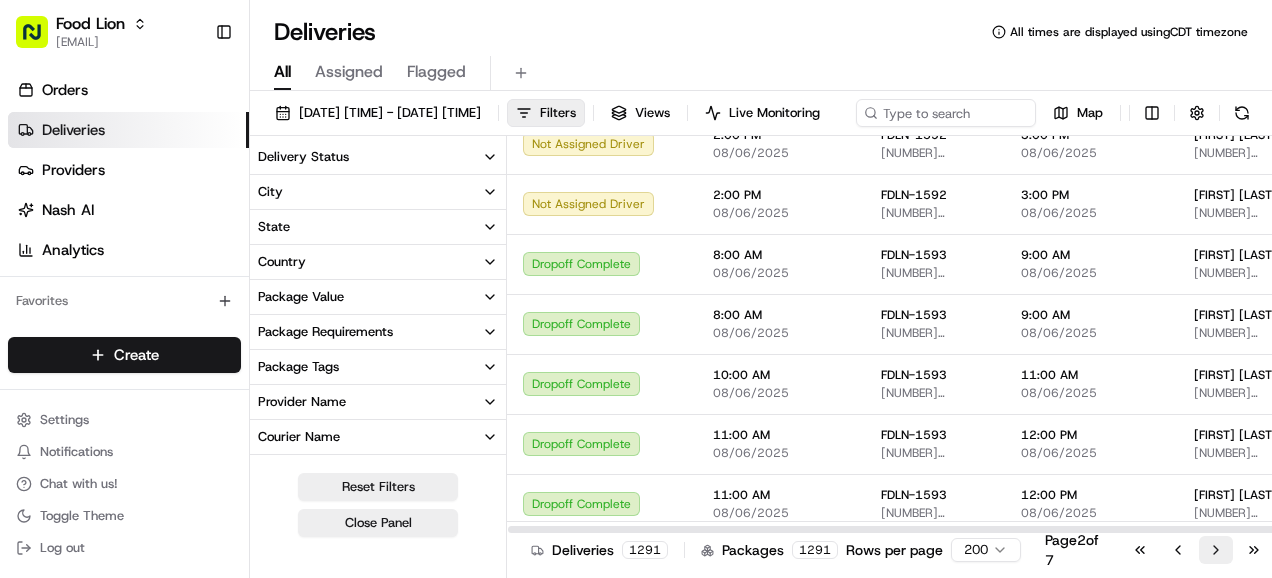 click on "Go to next page" at bounding box center (1216, 550) 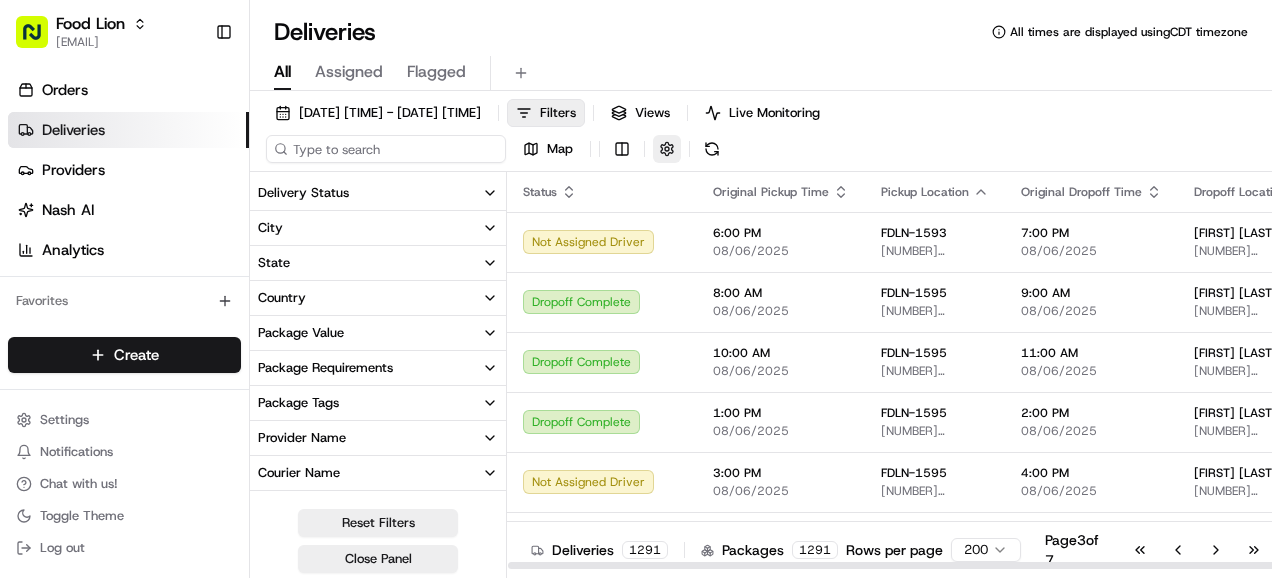 click at bounding box center [386, 149] 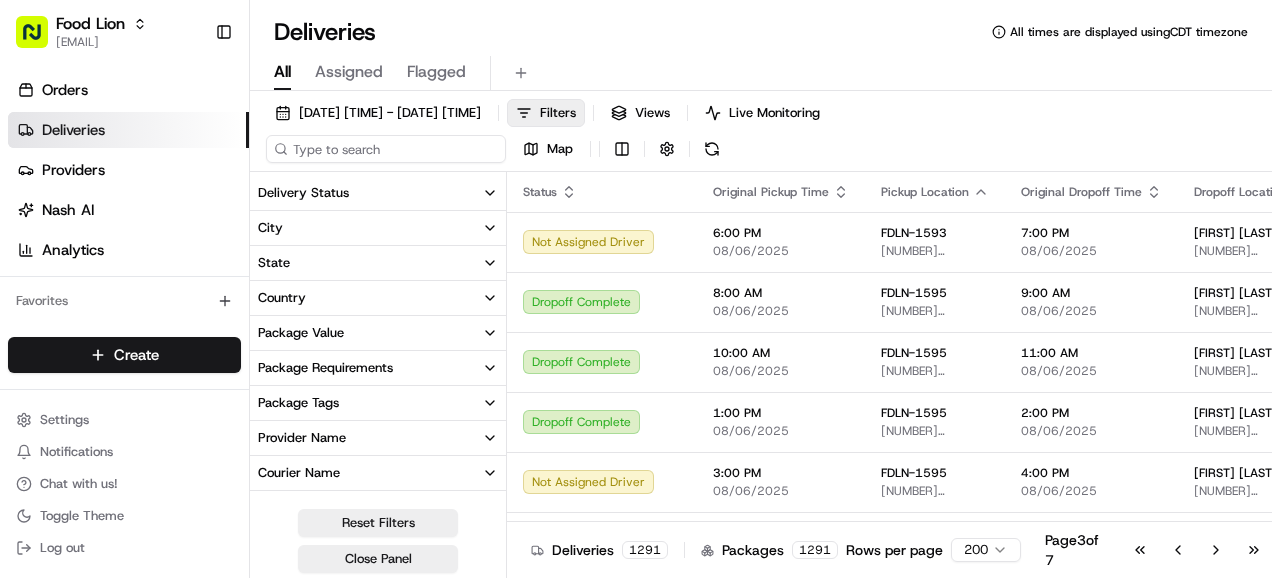 click at bounding box center [386, 149] 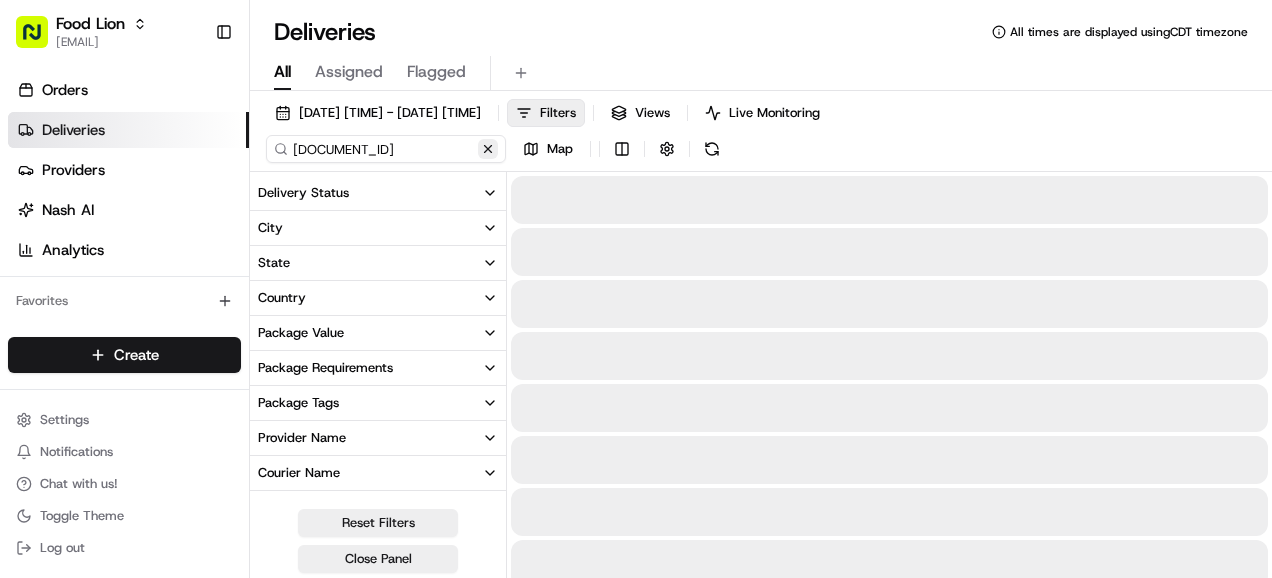 drag, startPoint x: 378, startPoint y: 156, endPoint x: 489, endPoint y: 142, distance: 111.8794 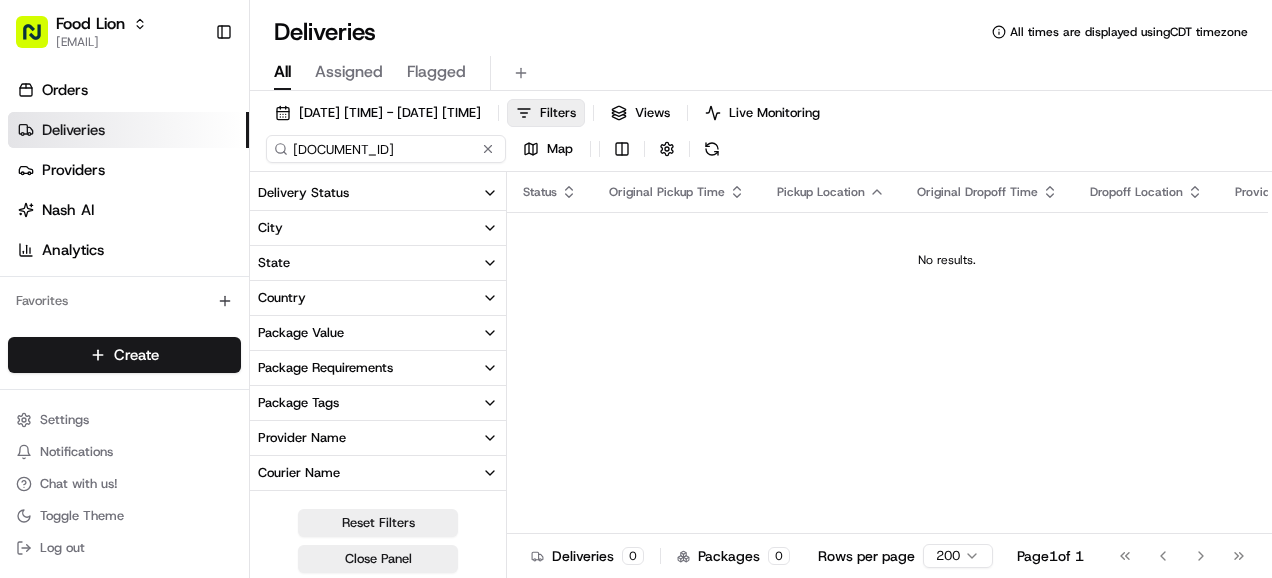 click on "[DOCUMENT_ID]" at bounding box center [386, 149] 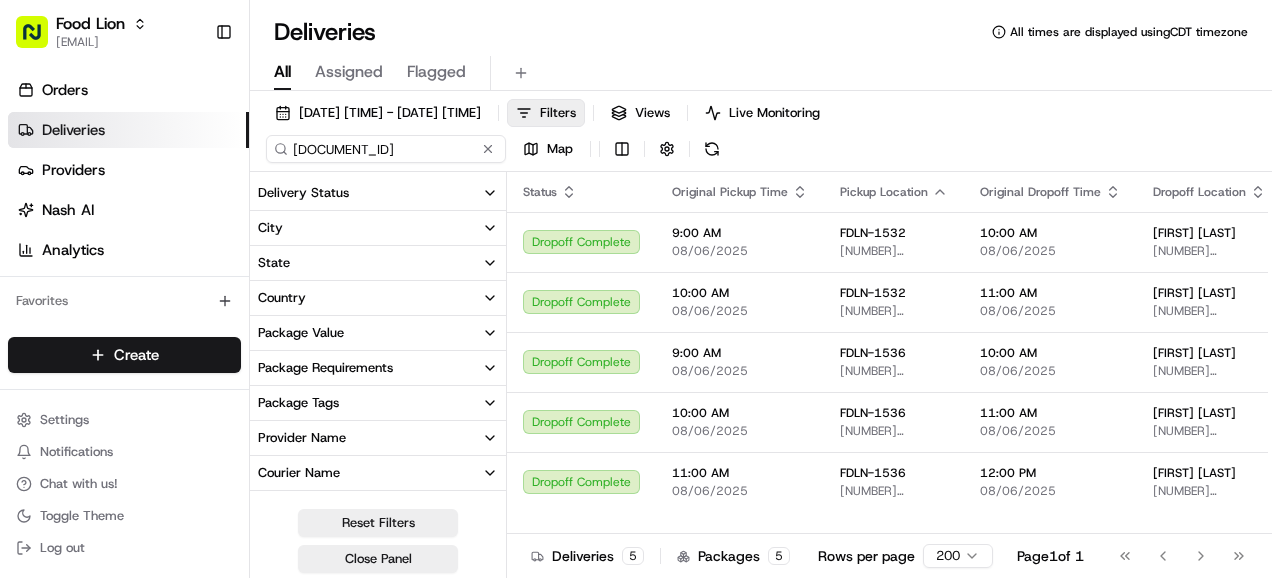 type on "[DOCUMENT_ID]" 